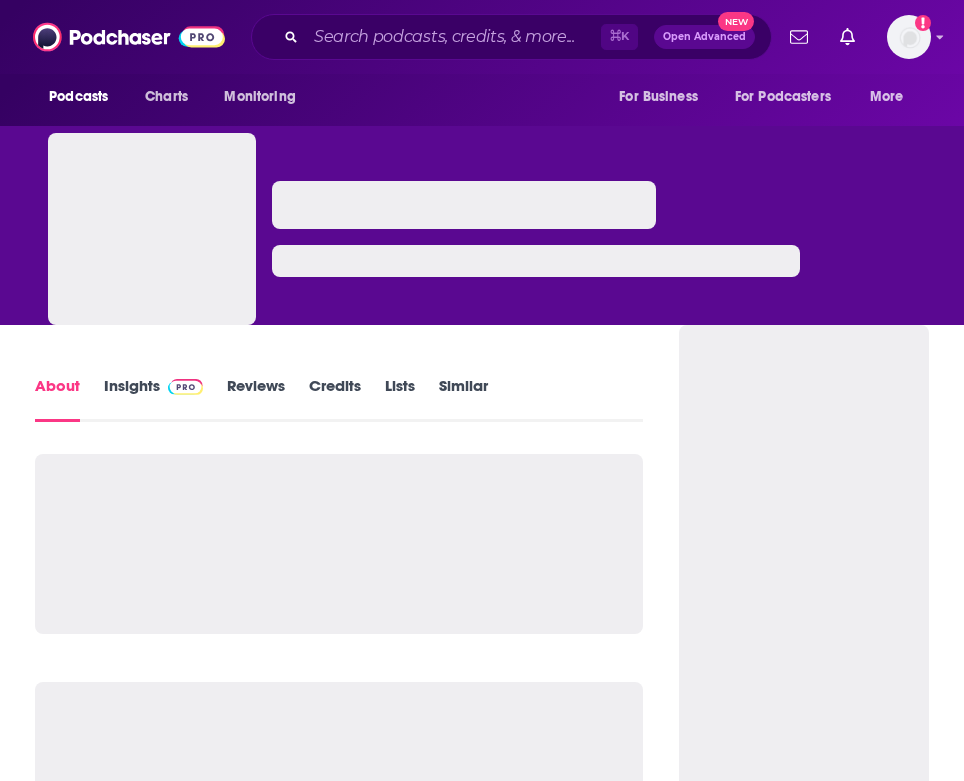 scroll, scrollTop: 0, scrollLeft: 0, axis: both 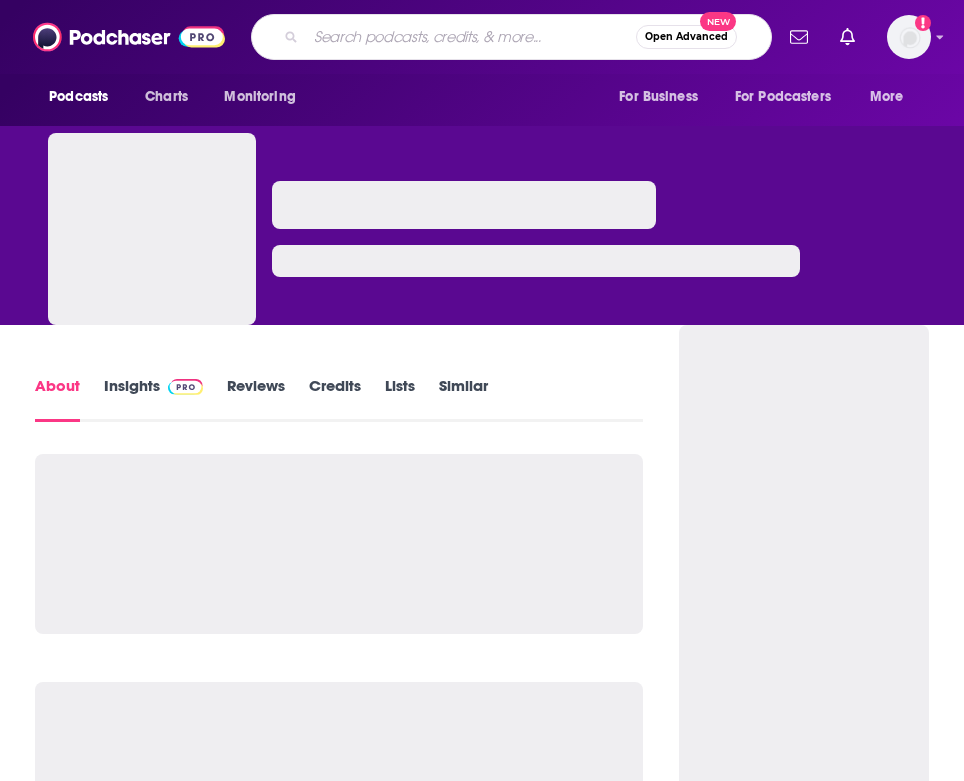 click at bounding box center [471, 37] 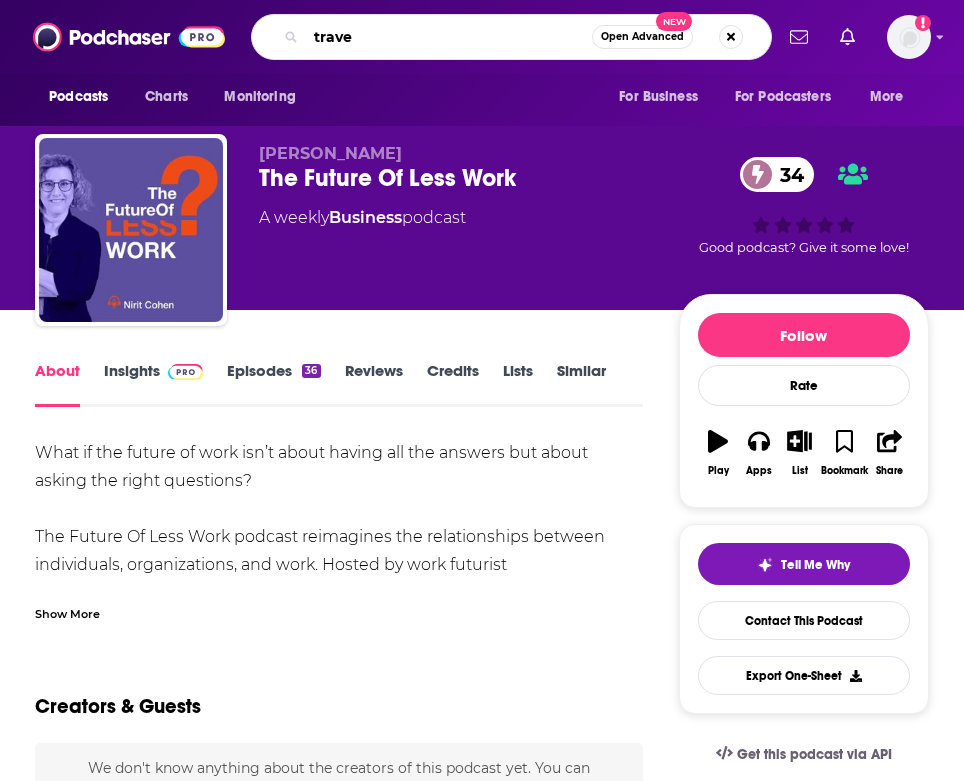 type on "travel" 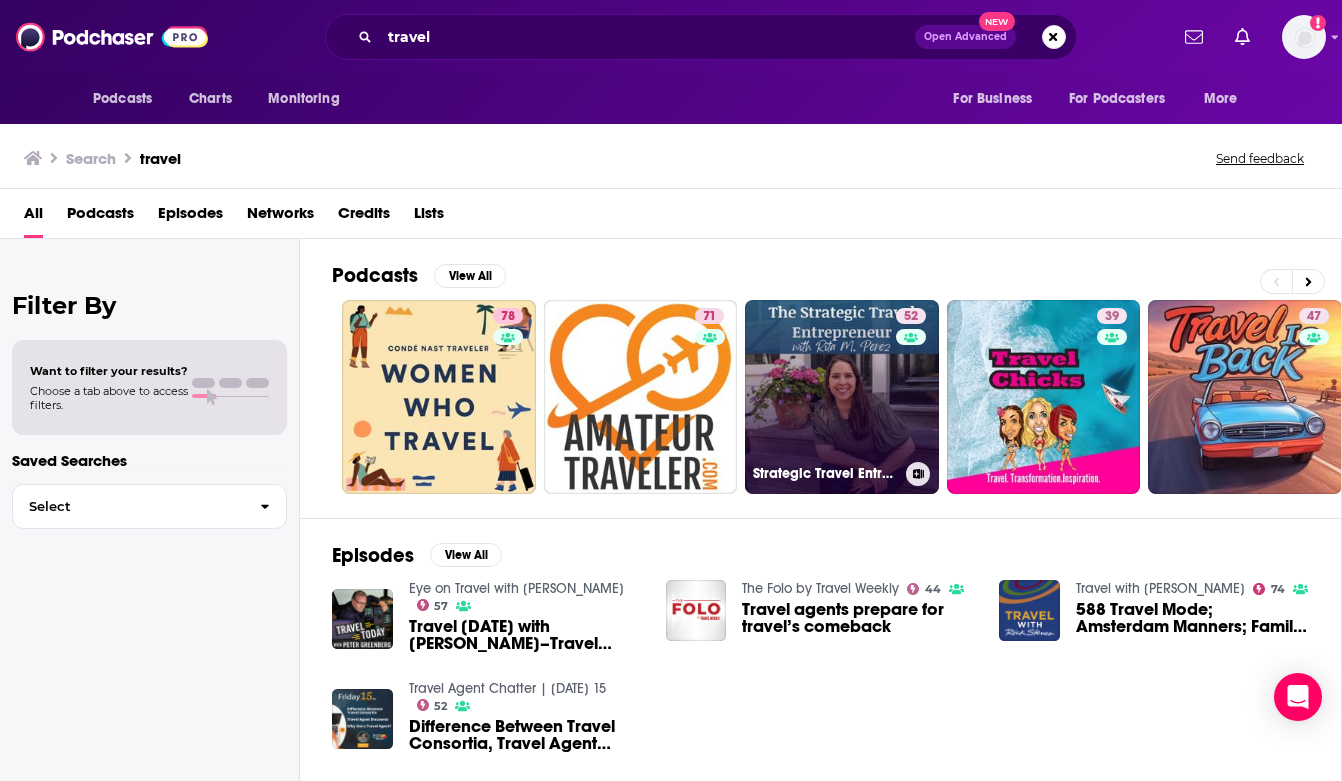 click on "52 Strategic Travel Entrepreneur: Business Tips for Travel Agents/Advisors, Travel Agency Owners, and Travel Business Owners" at bounding box center [842, 397] 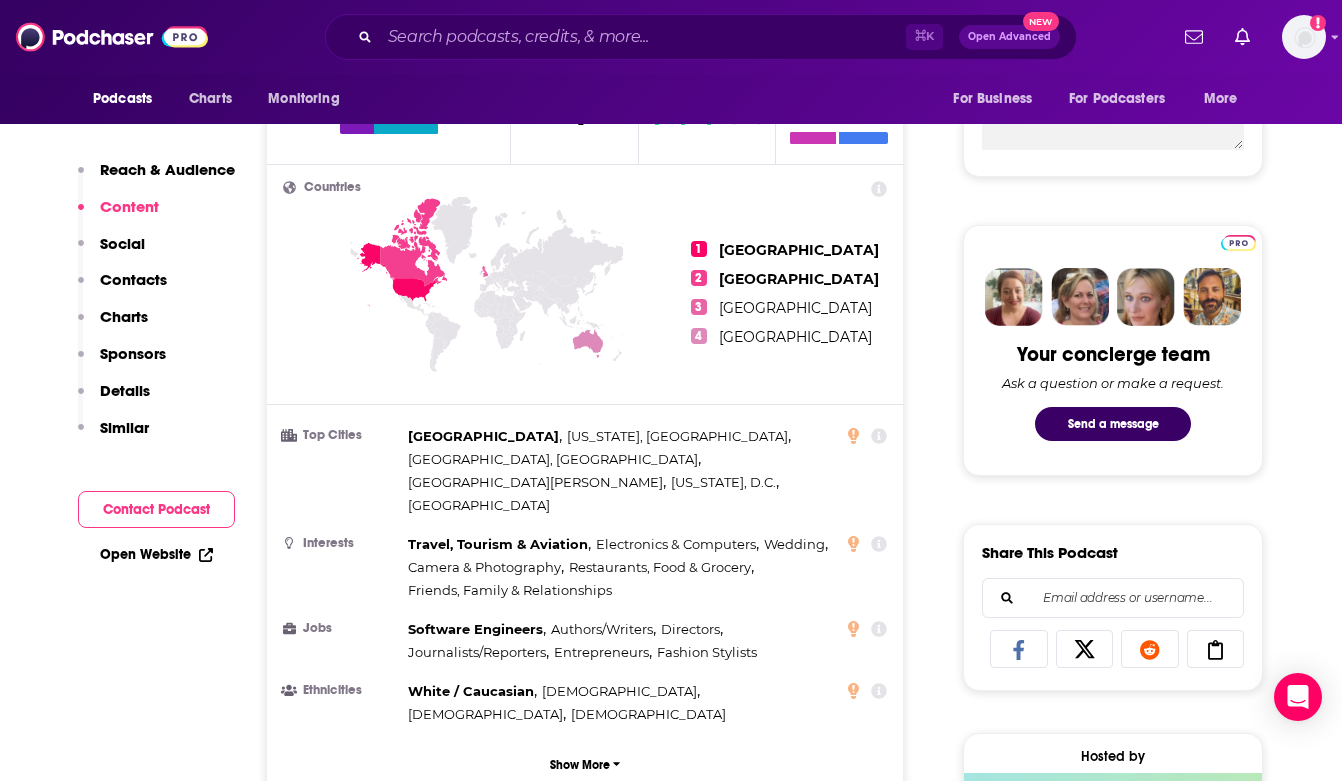 scroll, scrollTop: 0, scrollLeft: 0, axis: both 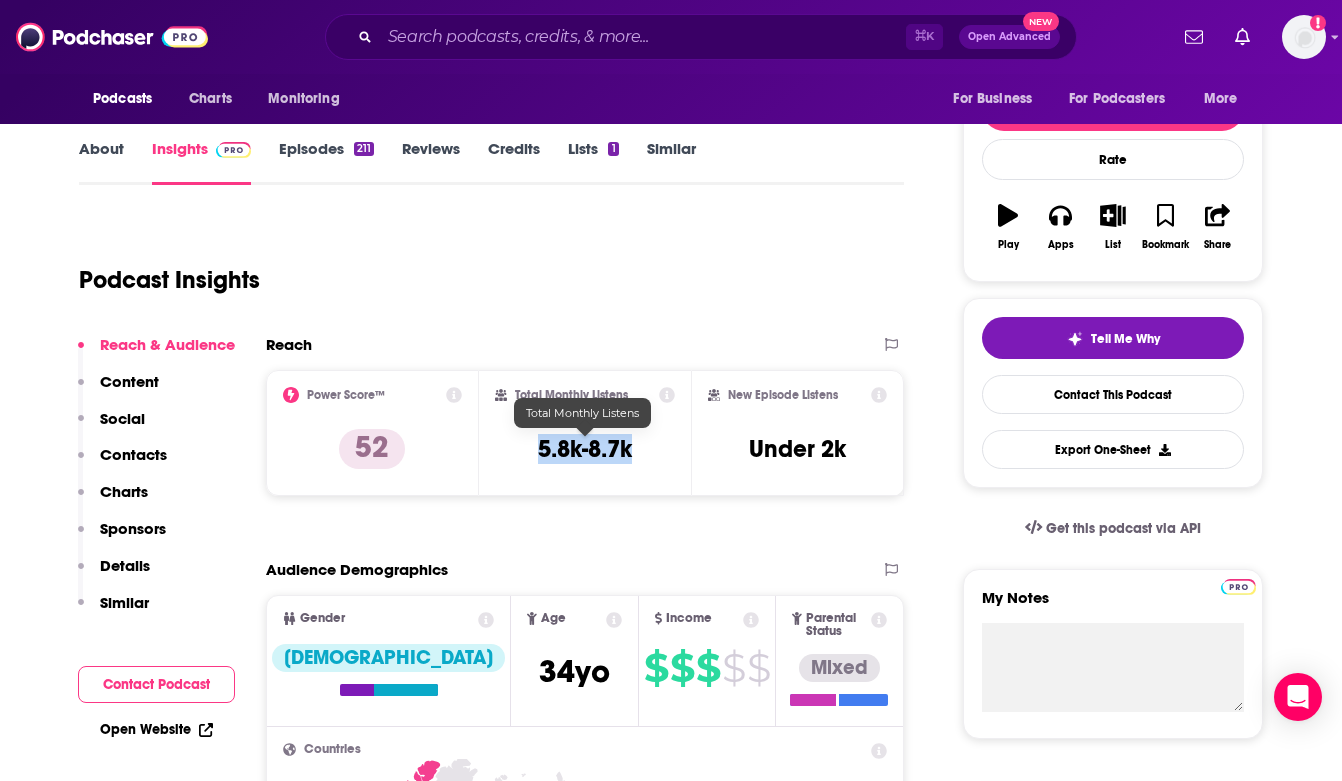 drag, startPoint x: 644, startPoint y: 443, endPoint x: 534, endPoint y: 442, distance: 110.00455 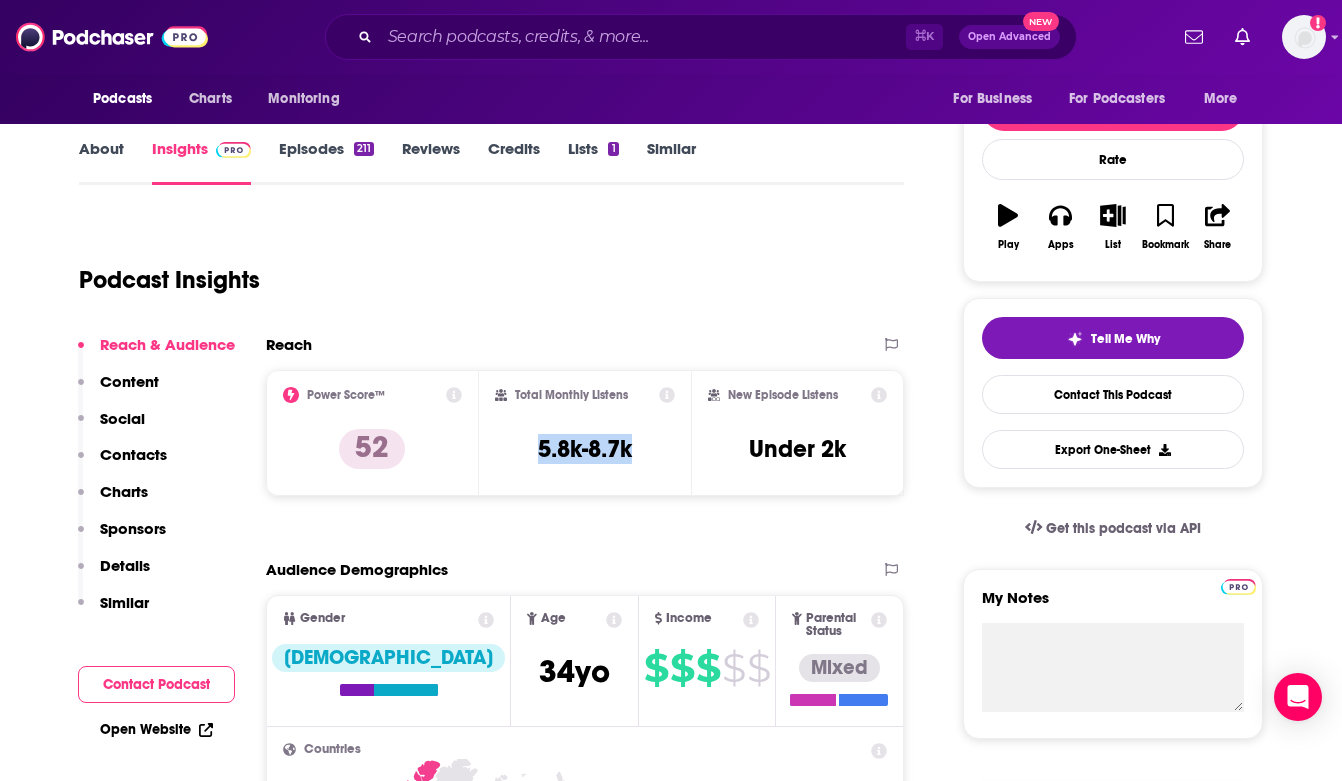copy on "5.8k-8.7k" 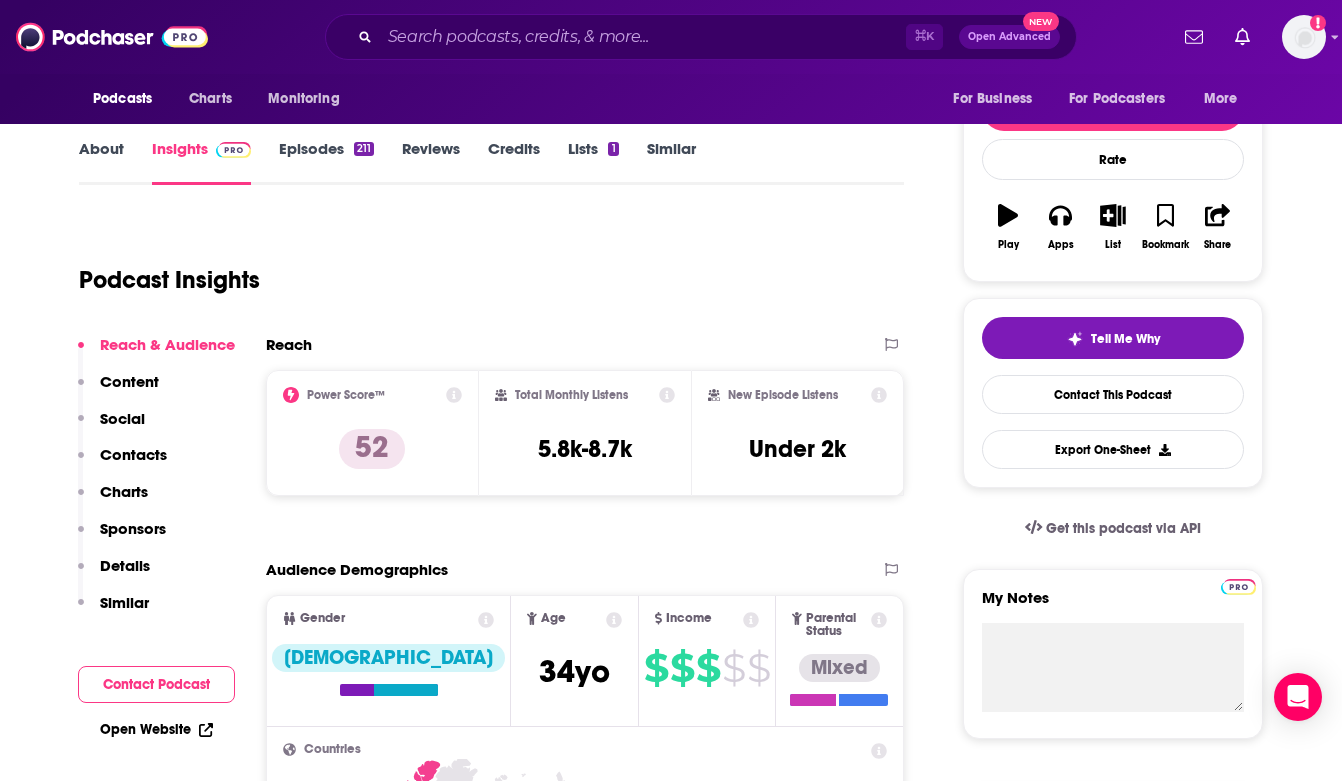 click on "Podcast Insights" at bounding box center [483, 268] 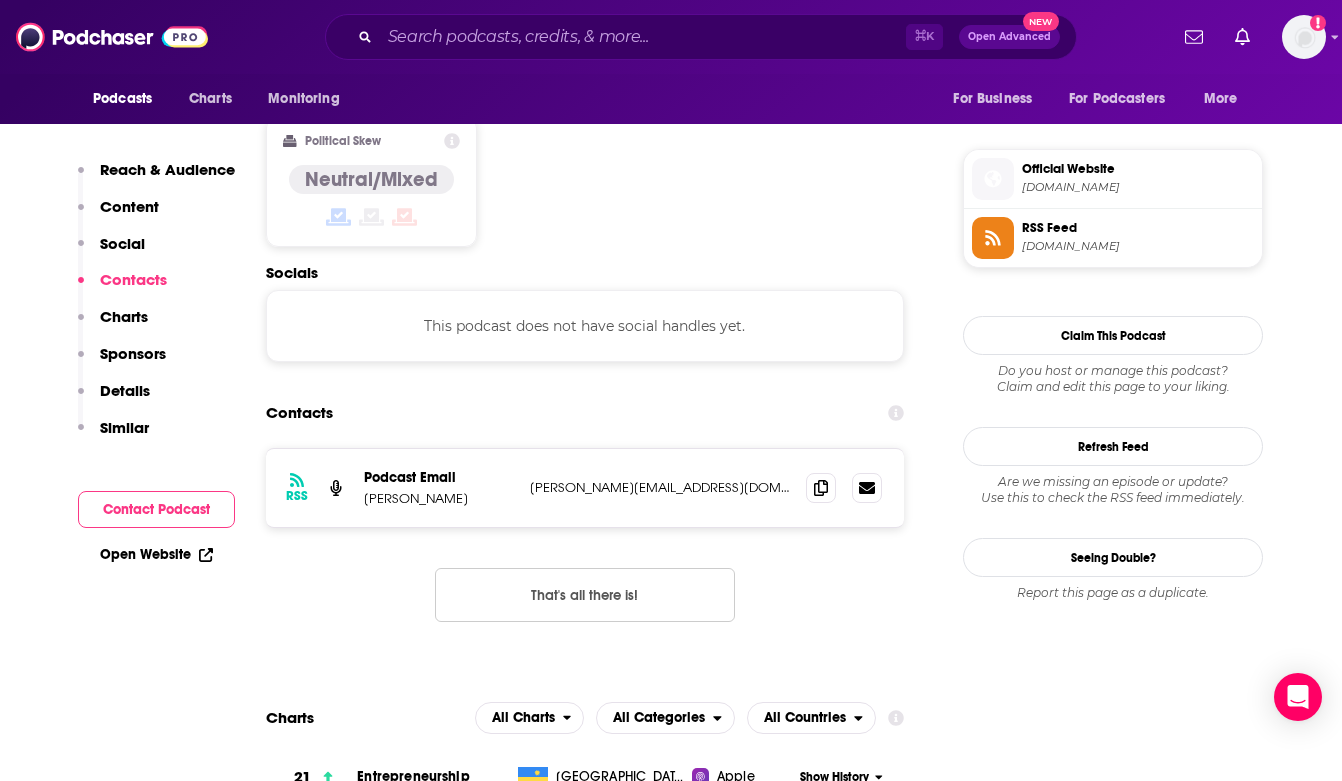 scroll, scrollTop: 1573, scrollLeft: 0, axis: vertical 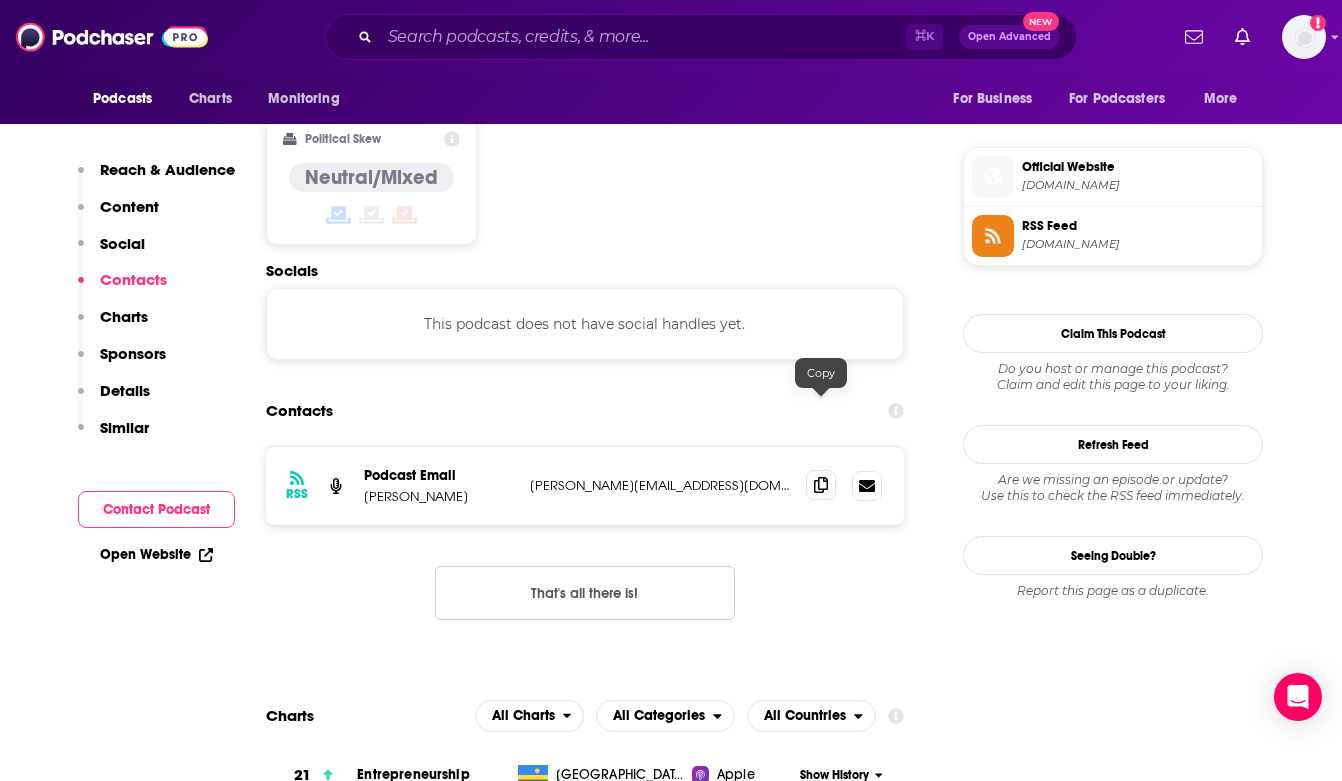click 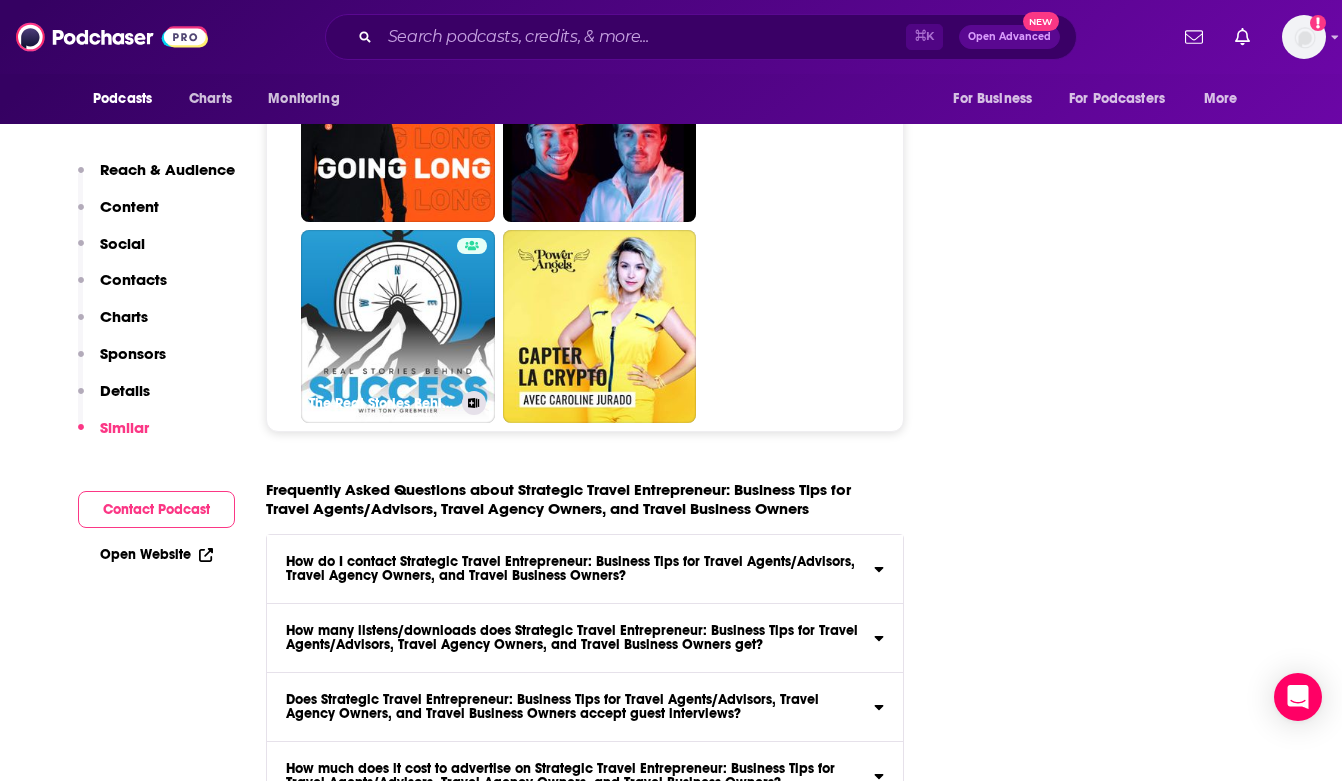 scroll, scrollTop: 9429, scrollLeft: 0, axis: vertical 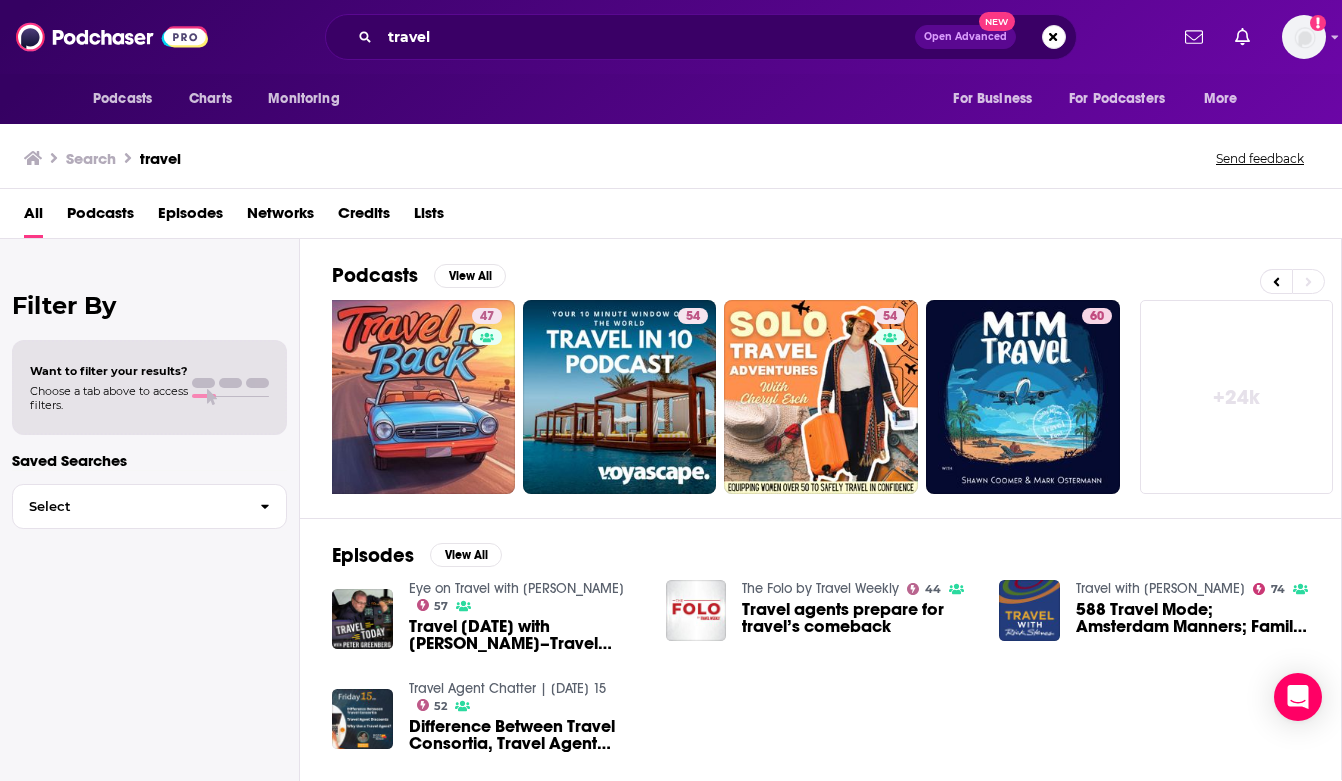 click on "+ 24k" at bounding box center [1237, 397] 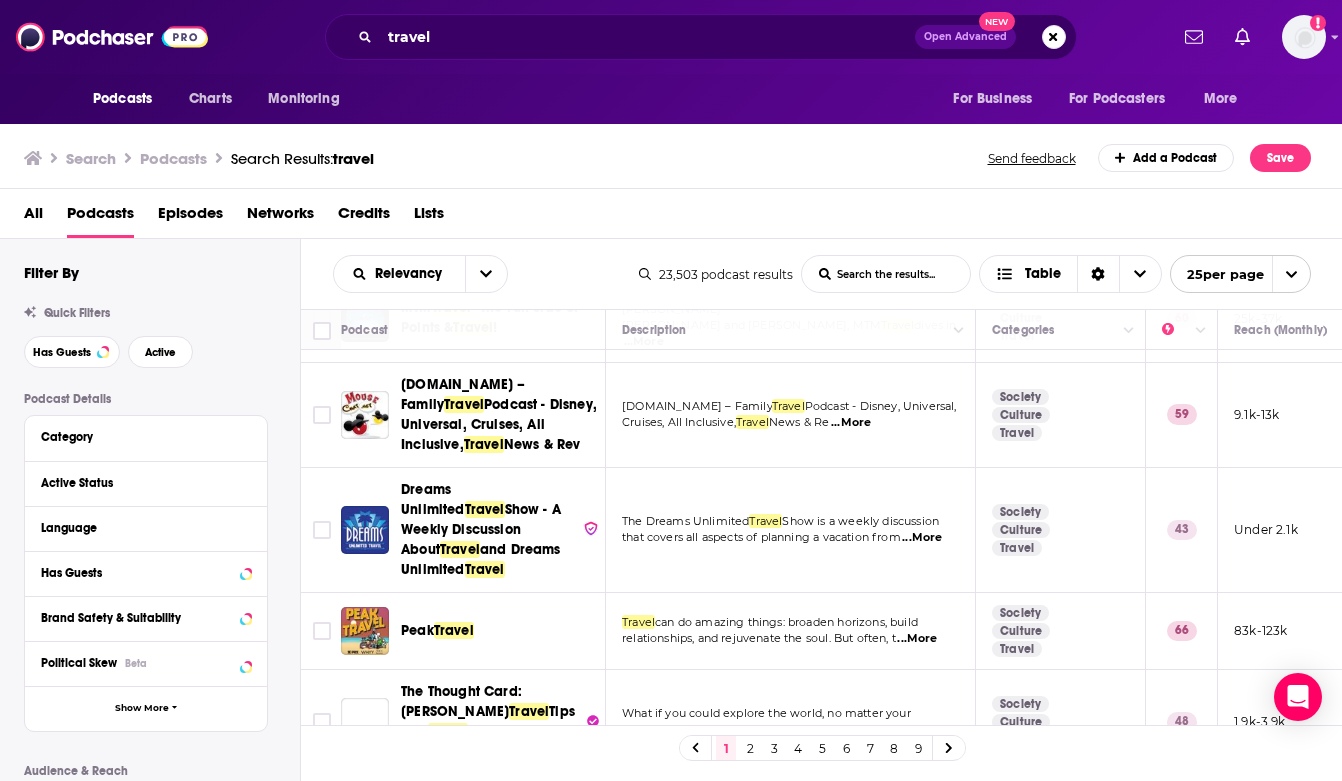 scroll, scrollTop: 715, scrollLeft: 0, axis: vertical 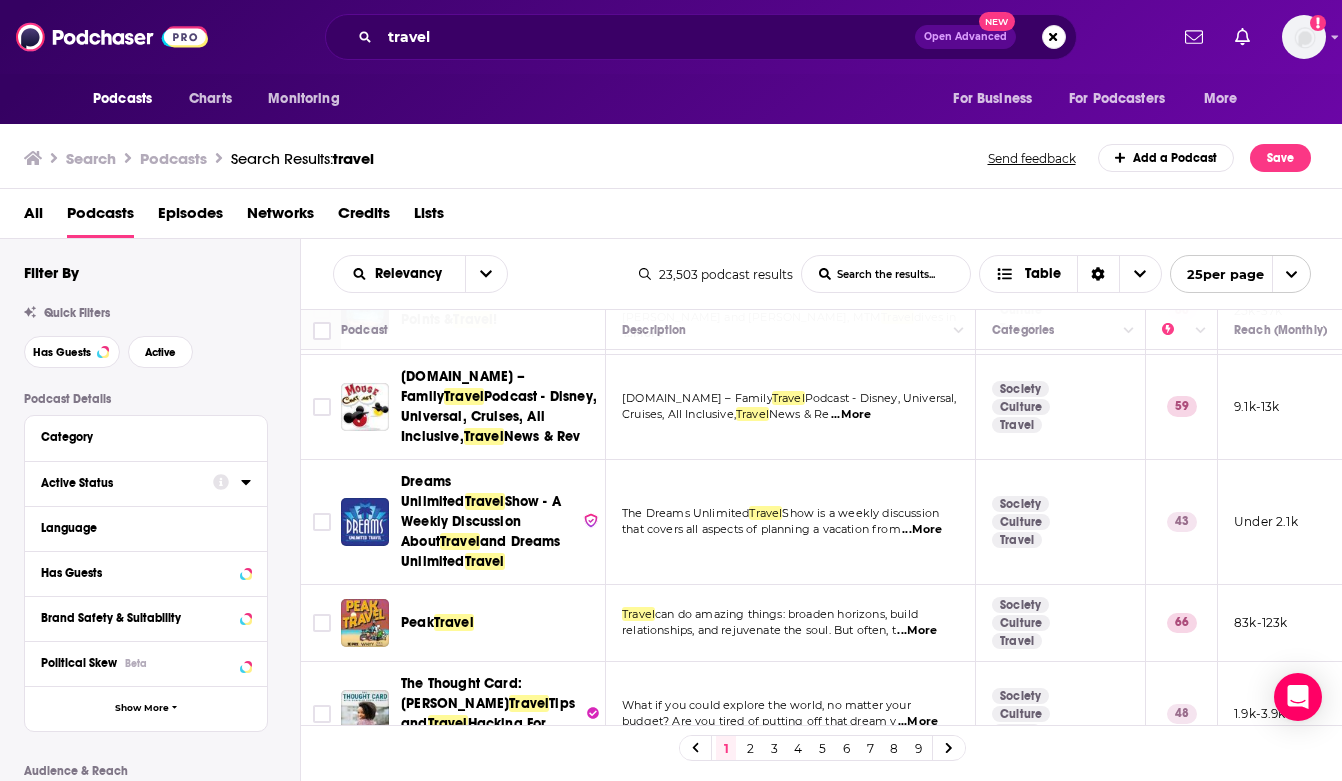 click on "Active Status" at bounding box center (127, 482) 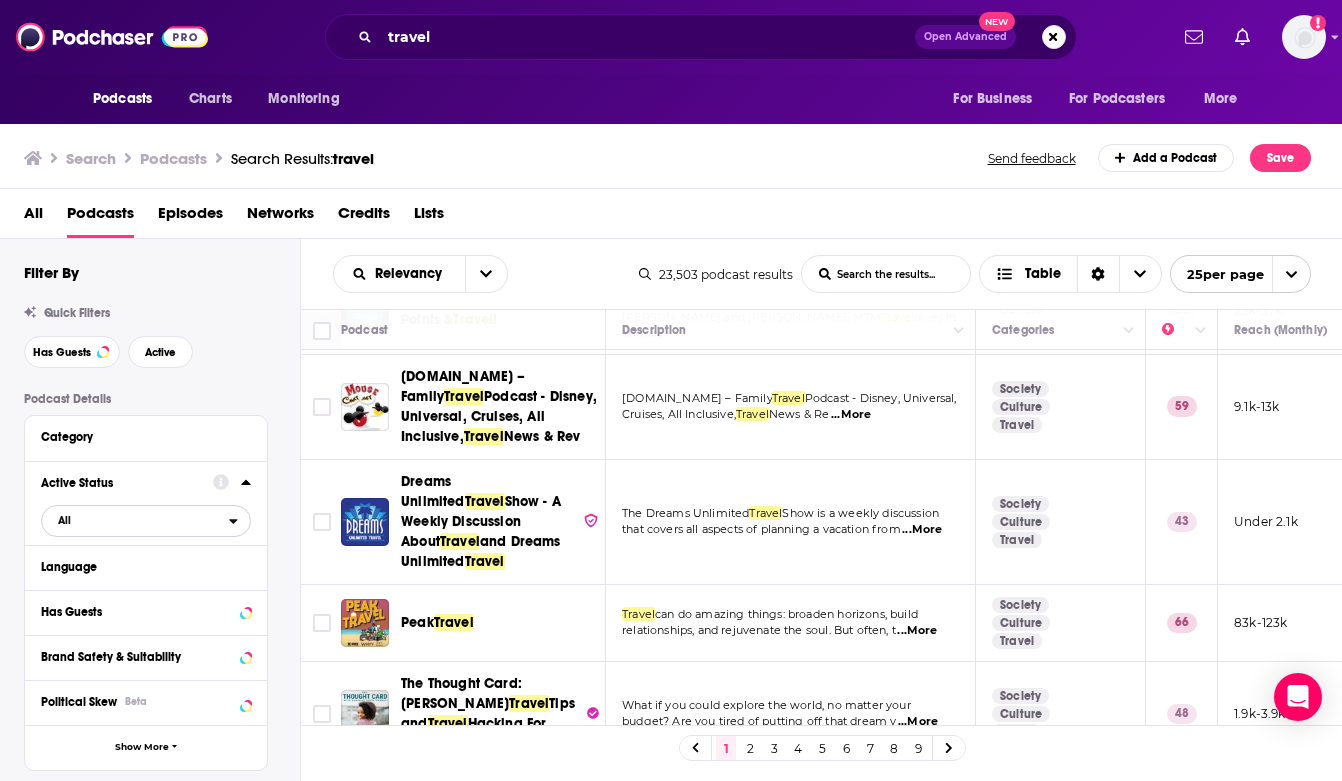 click on "All" at bounding box center [135, 520] 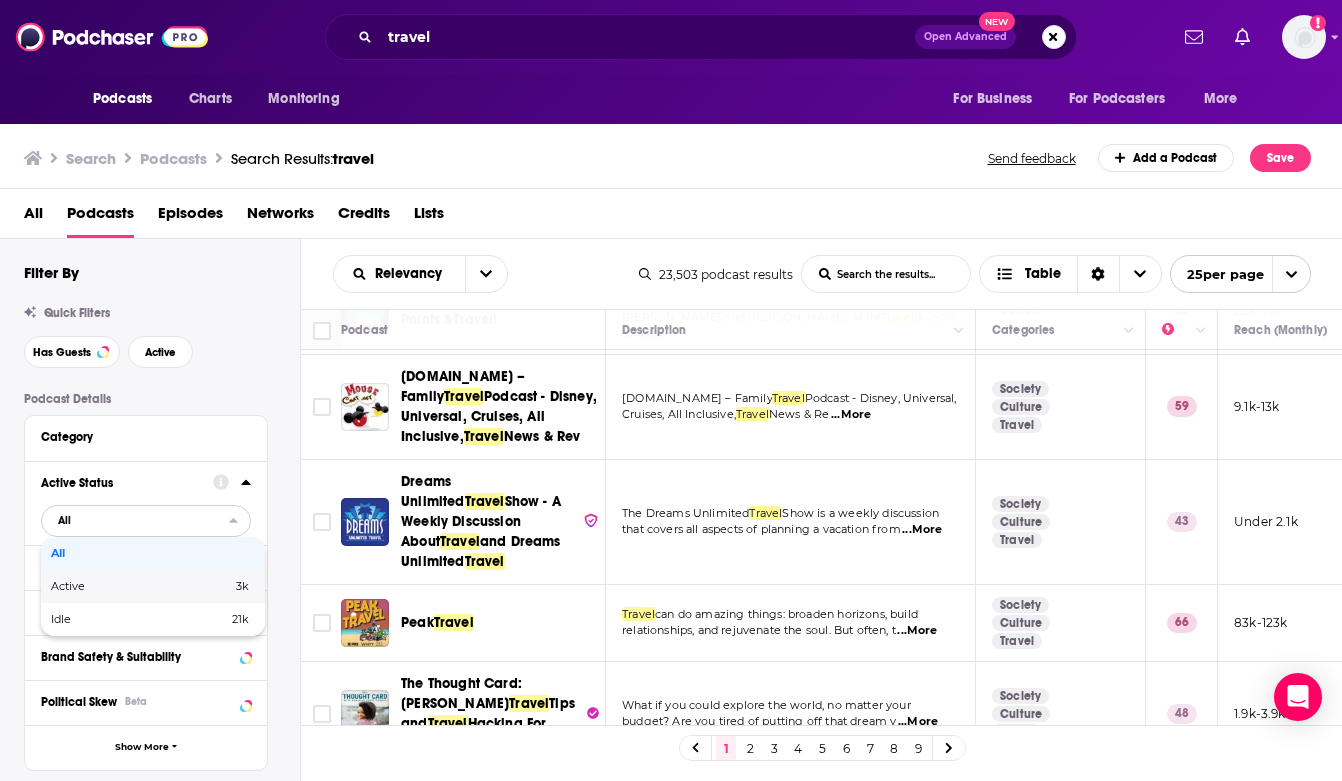 click on "Active" at bounding box center [104, 586] 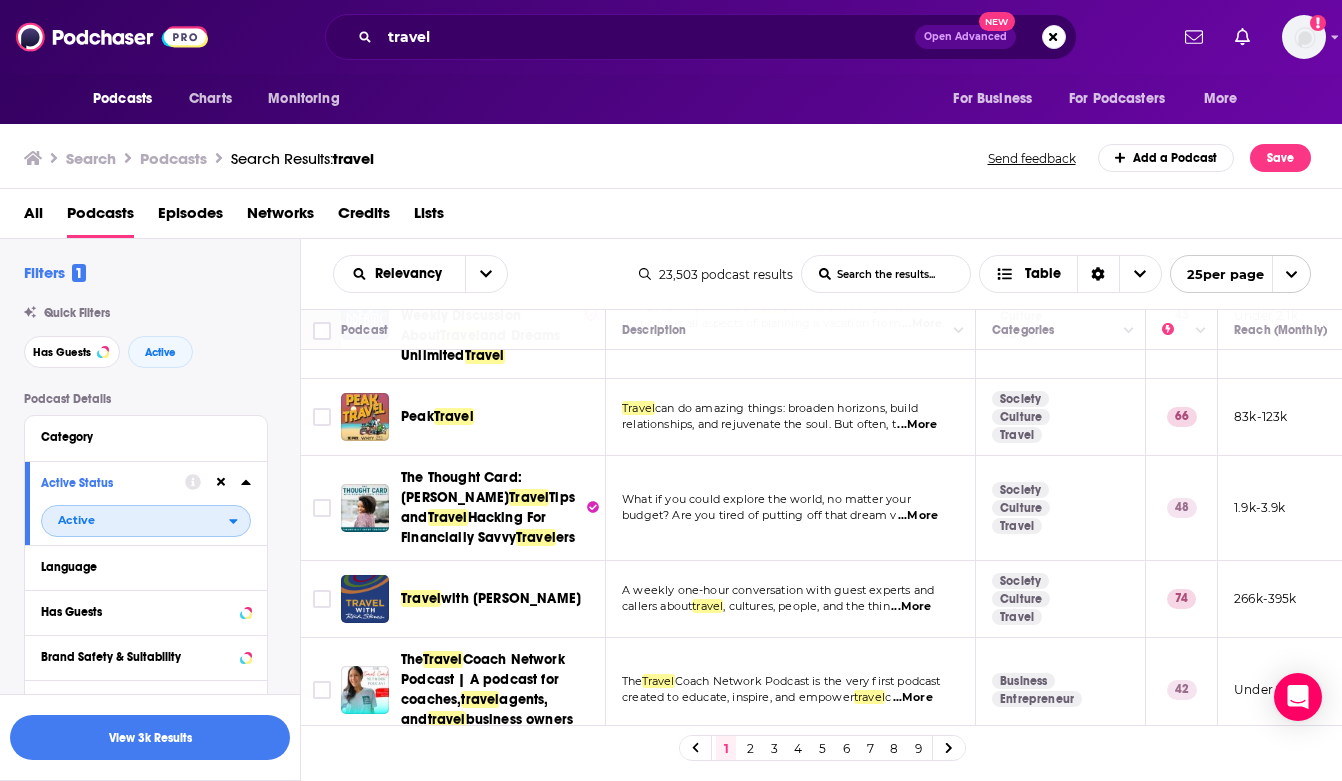 scroll, scrollTop: 922, scrollLeft: 0, axis: vertical 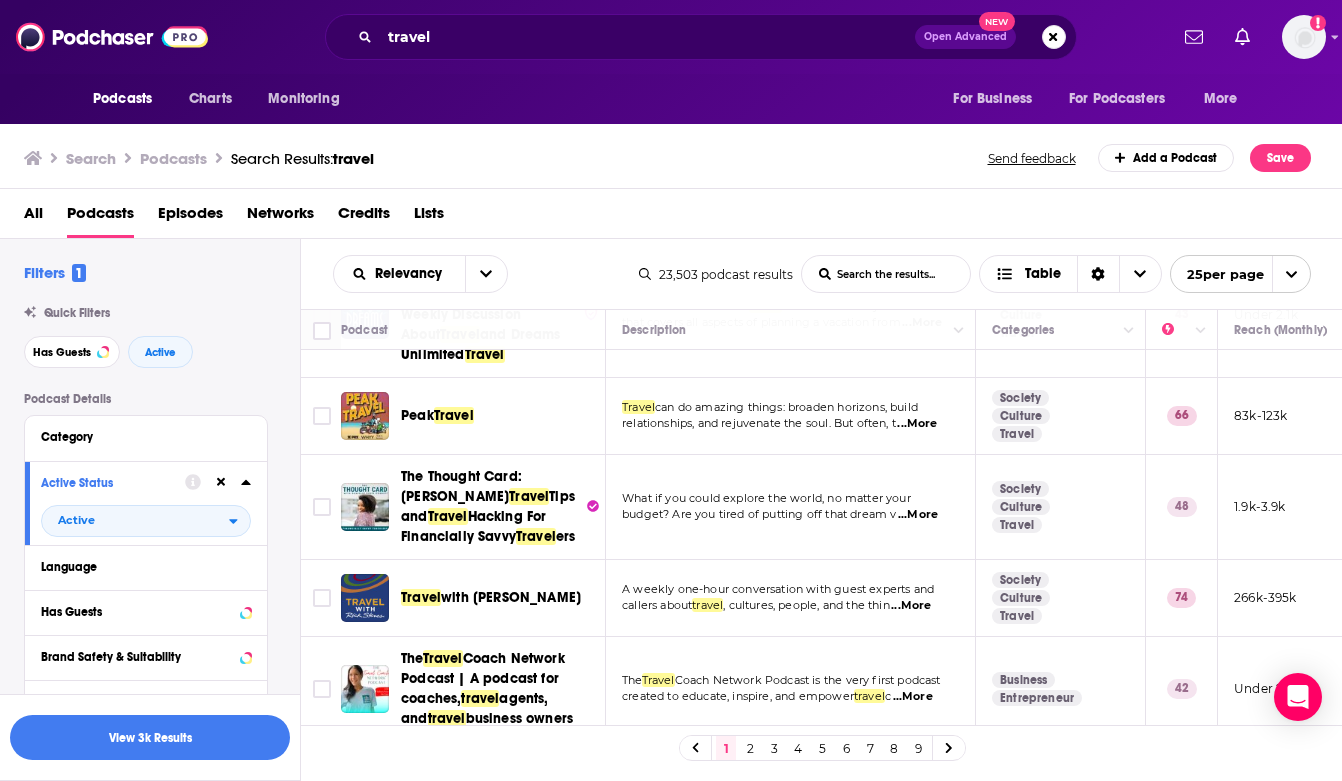 click on "...More" at bounding box center (911, 606) 